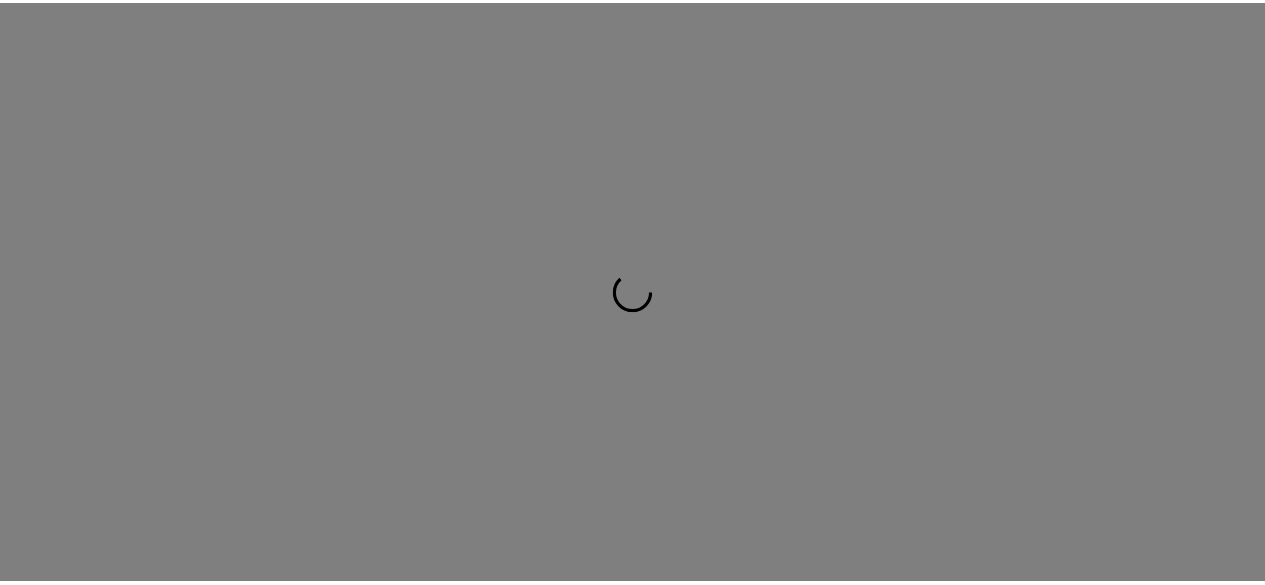 scroll, scrollTop: 0, scrollLeft: 0, axis: both 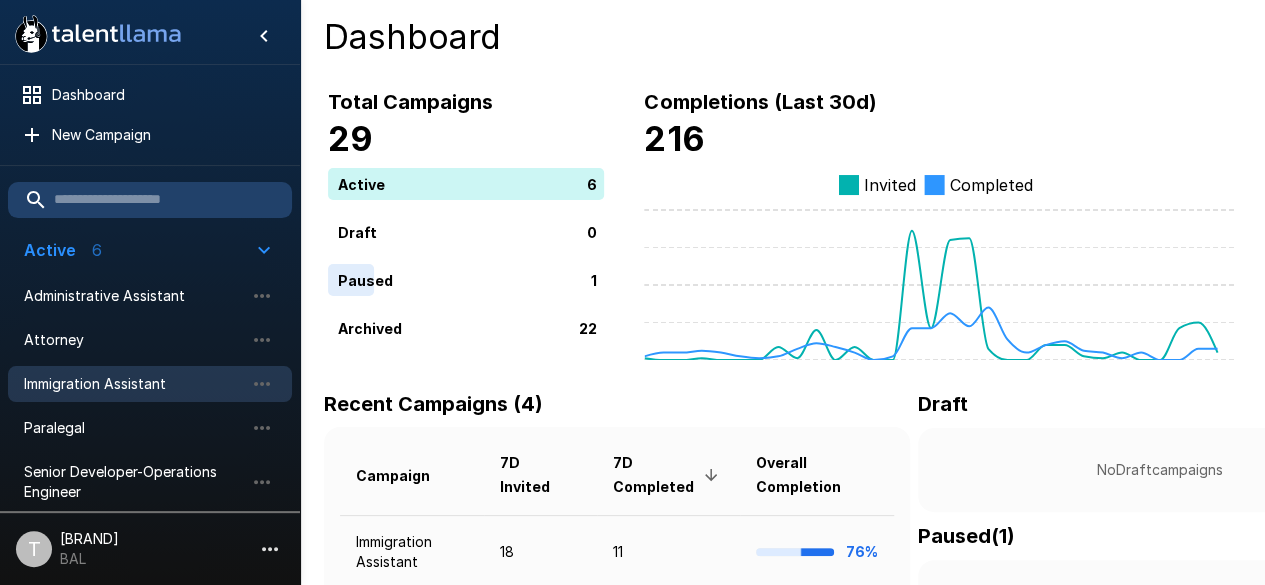 click on "Immigration Assistant" at bounding box center (134, 384) 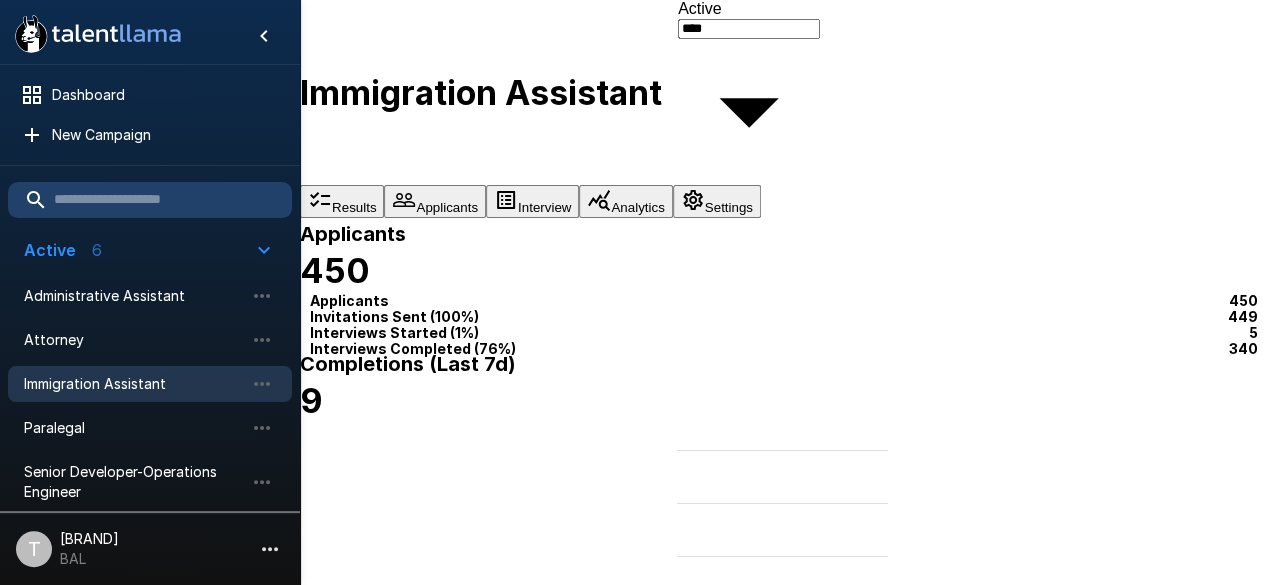 click on "Filters Columns Download   340   results Name Overall Language Date Completed [FIRST] [LAST]   9.2 9.0 4/28  @   [TIME] [FIRST] [LAST]   9.2 9.0 4/20  @   [TIME] [FIRST] [LAST]   9.2 9.0 3/14  @   [TIME] [FIRST] [LAST]   9.1 10.0 4/25  @   [TIME] [FIRST] [LAST]   9.0 9.0 4/23  @   [TIME] [FIRST] [LAST]   9.0 9.0 4/1  @   [TIME] [FIRST] [LAST]   8.9 8.0 7/9  @   [TIME] [FIRST] [LAST]   8.9 9.0 4/13  @   [TIME] [FIRST] [LAST]   8.9 9.0 3/3  @   [TIME] [FIRST] [LAST]   8.8 8.0 4/20  @   [TIME] [FIRST] [LAST]   8.8 9.0 3/31  @   [TIME] [FIRST] [LAST]   8.8 9.0 3/5  @   [TIME] [FIRST] “ [NICK] ” [LAST]   8.8 9.0 2/11  @   [TIME] [FIRST] [LAST]   8.8 9.0 2/6  @   [TIME] [FIRST] [LAST]   8.8 9.0 1/25  @   [TIME] [FIRST] [LAST]   8.7 9.0 7/21  @   [TIME] [FIRST] [LAST]   8.7 9.0 6/2  @   [TIME] [FIRST] [LAST]   8.7 9.0 4/23  @   [TIME] [FIRST] [LAST]   8.7 9.0 2/8  @   [TIME] [FIRST] [LAST]   8.7 9.0 2/3  @   [TIME] [FIRST] [LAST]   8.7 9.0 1/24  @   [TIME] [FIRST] [LAST]   8.6 9.0 7/26  @" at bounding box center (782, 3527) 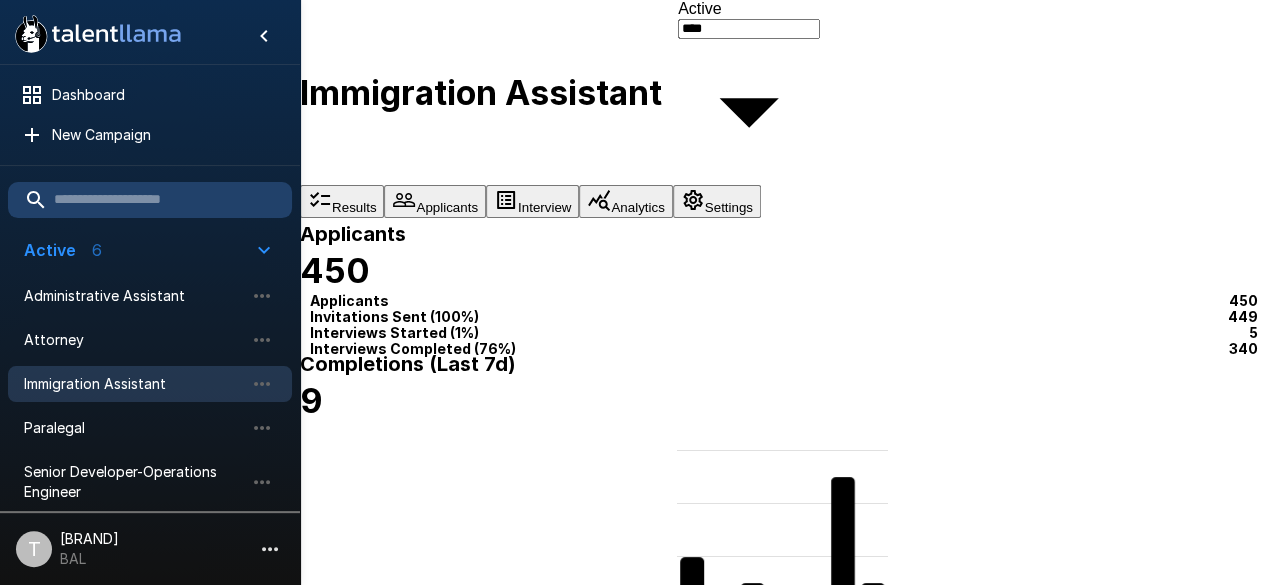 click at bounding box center [794, 2044] 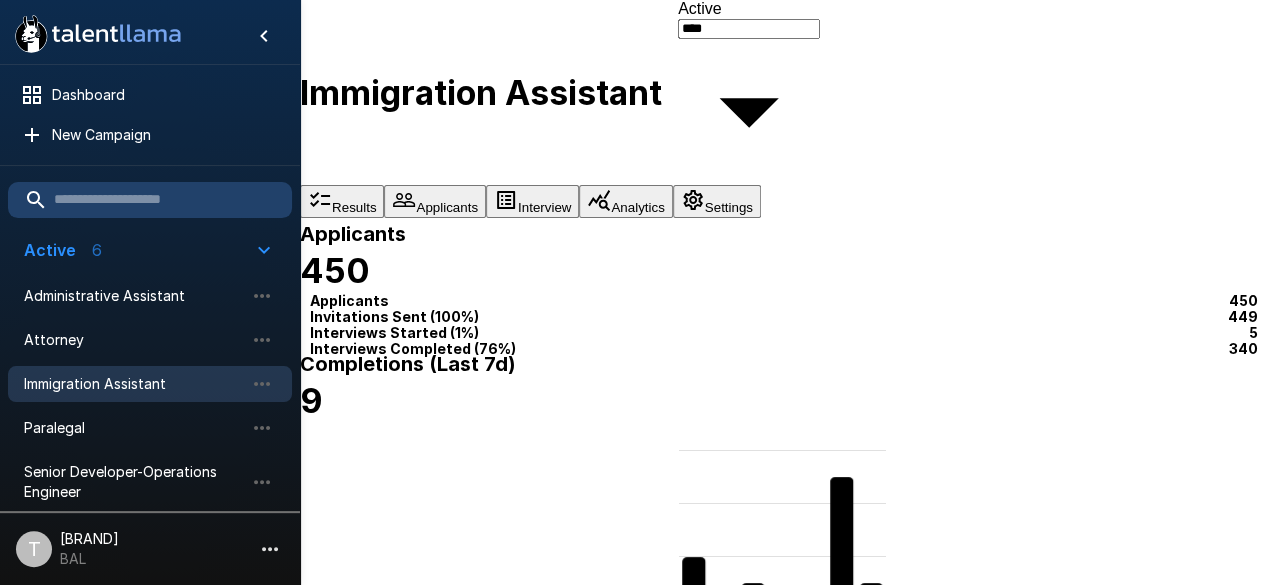 click on "**********" at bounding box center [794, 2044] 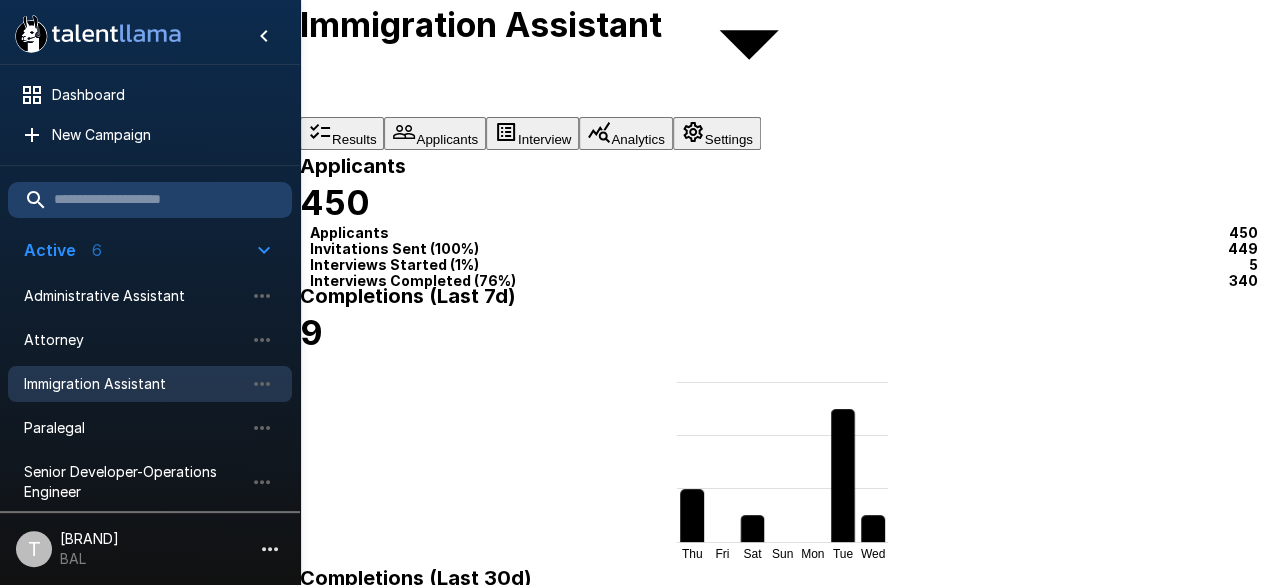 scroll, scrollTop: 120, scrollLeft: 0, axis: vertical 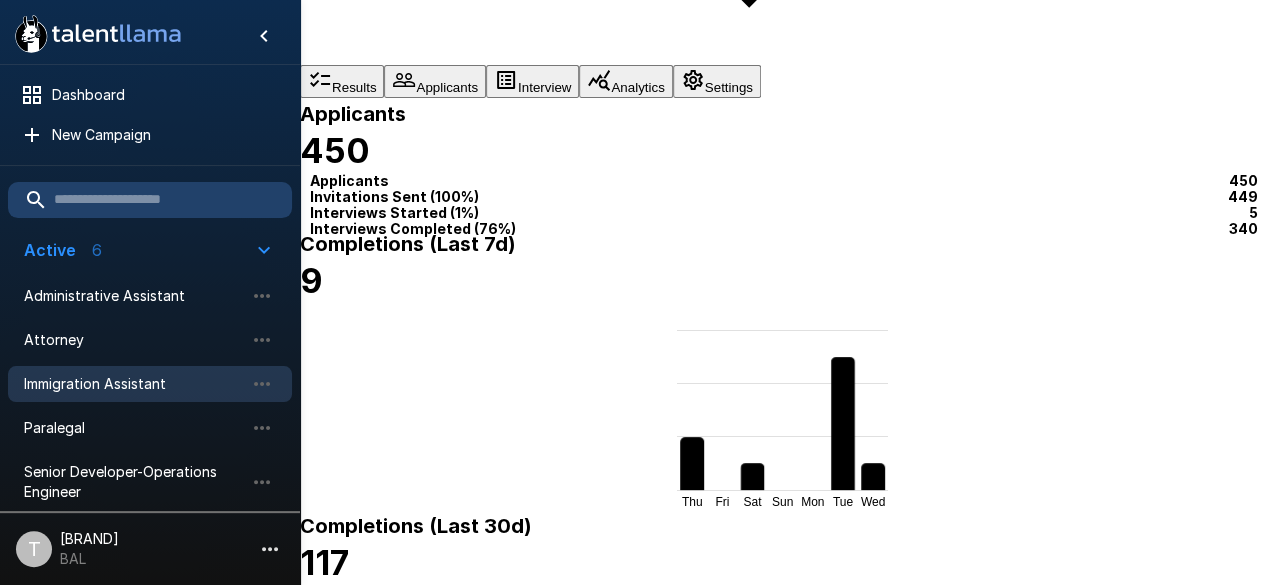 type on "**********" 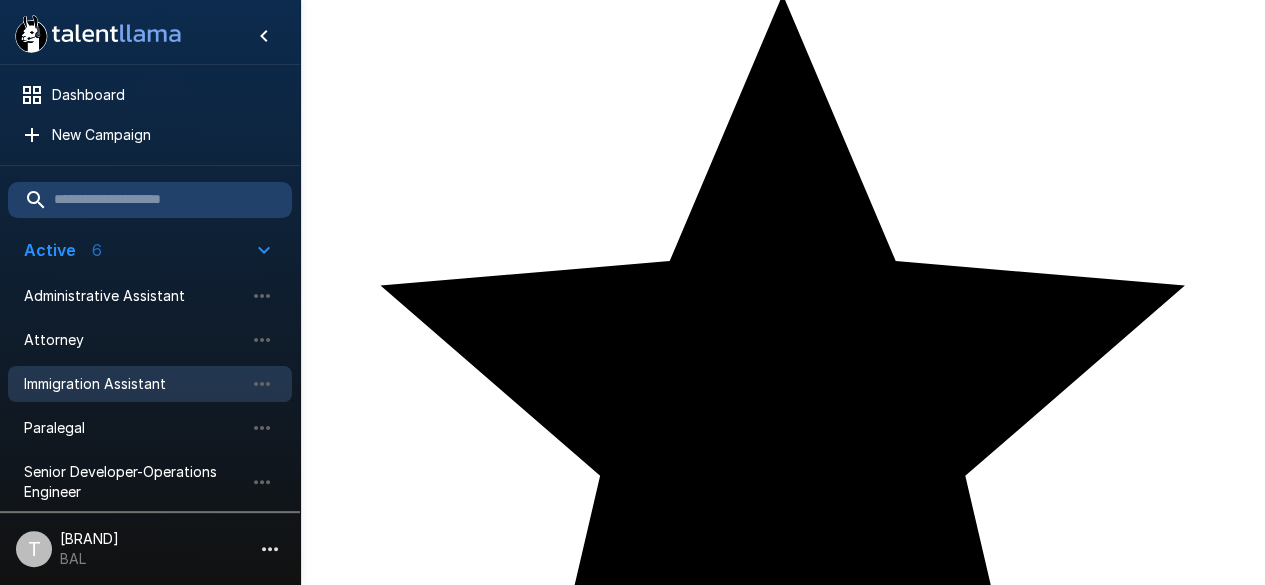 scroll, scrollTop: 0, scrollLeft: 0, axis: both 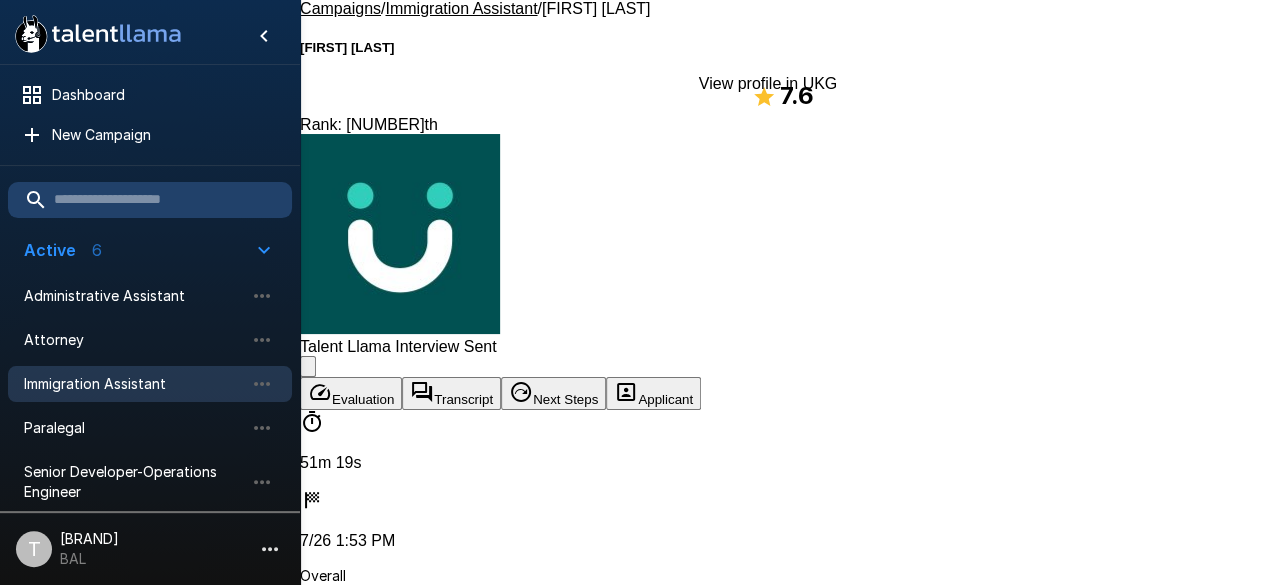 click on "Talent Llama Interview Sent" at bounding box center (398, 346) 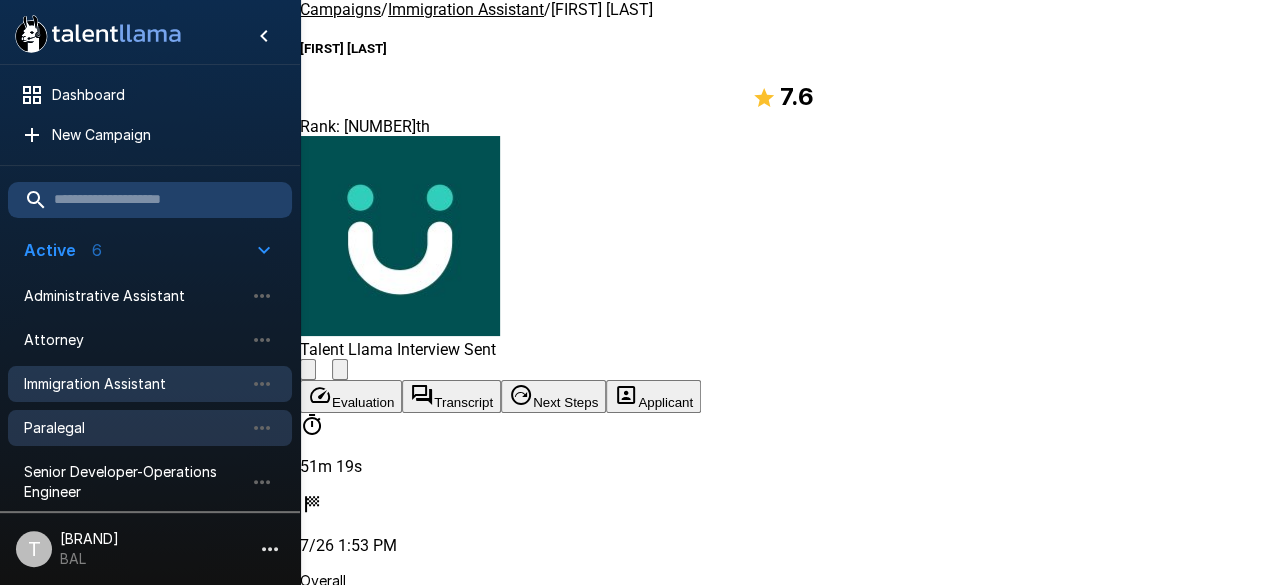 click on "Paralegal" at bounding box center [134, 428] 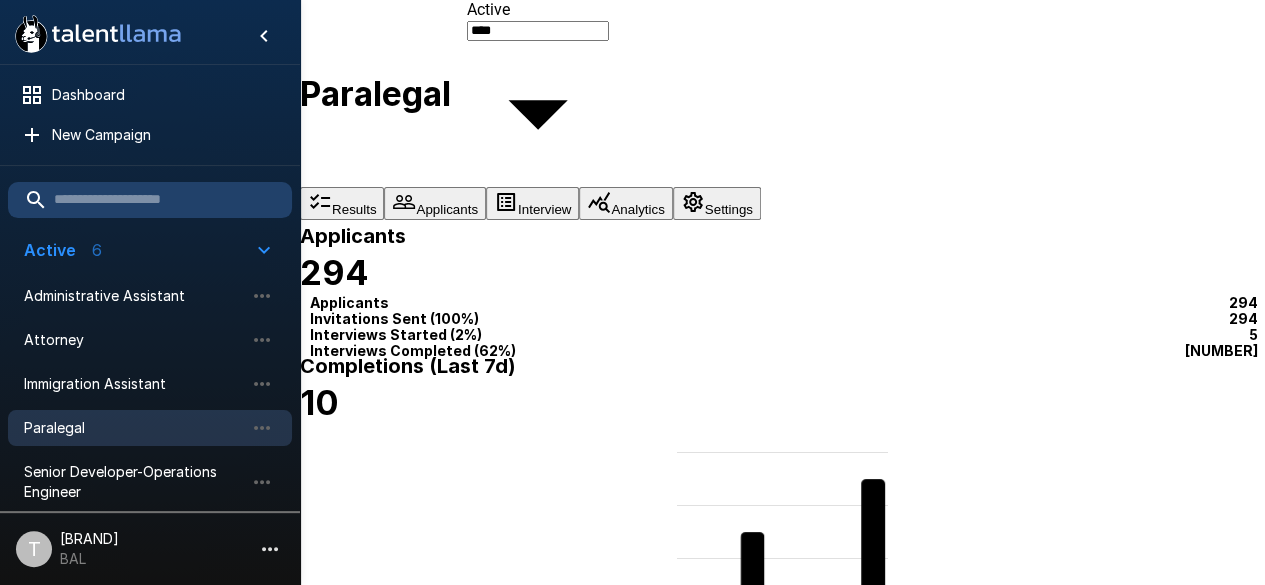 click on "Applicants" at bounding box center (435, 203) 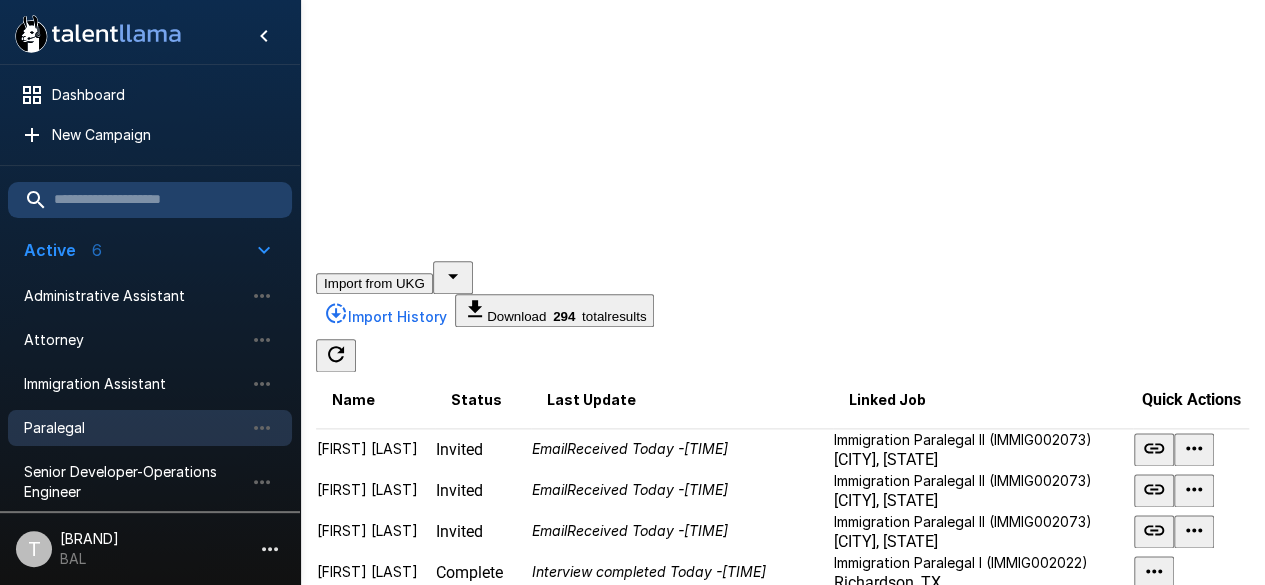 scroll, scrollTop: 1066, scrollLeft: 0, axis: vertical 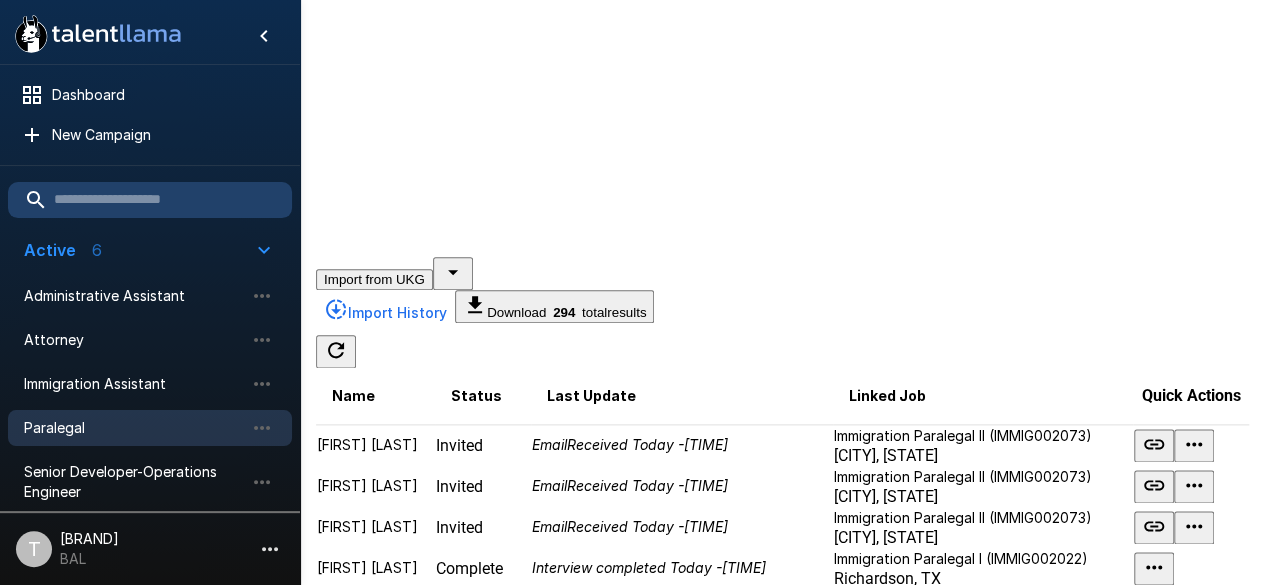 click on "Email  Received   Yesterday   -  [TIME]" at bounding box center [682, 732] 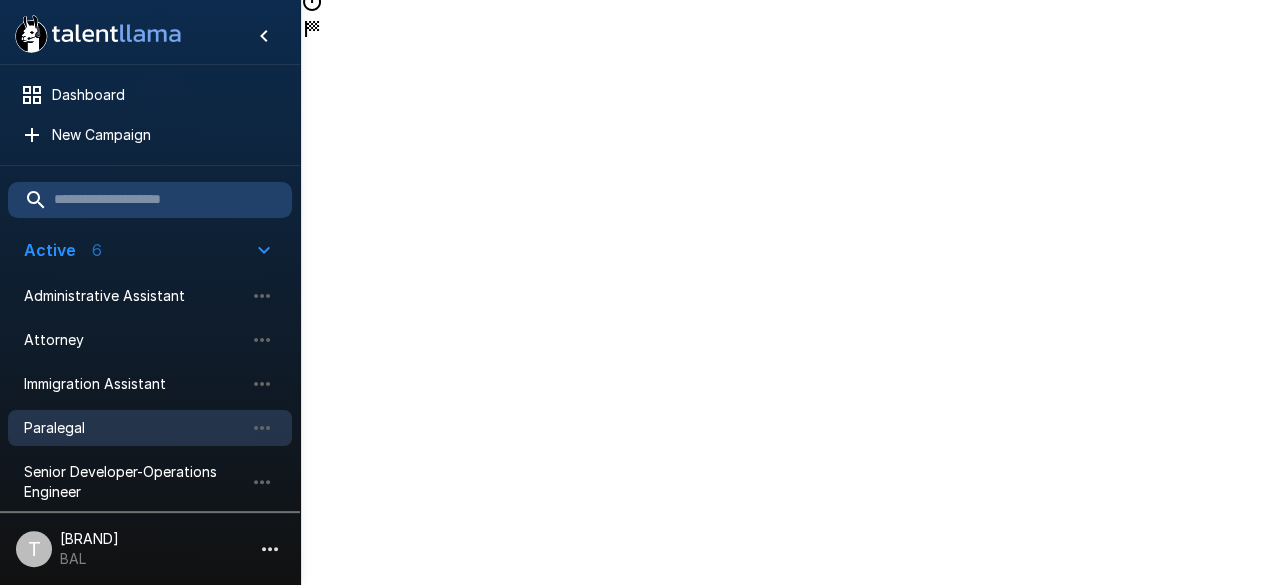 scroll, scrollTop: 0, scrollLeft: 0, axis: both 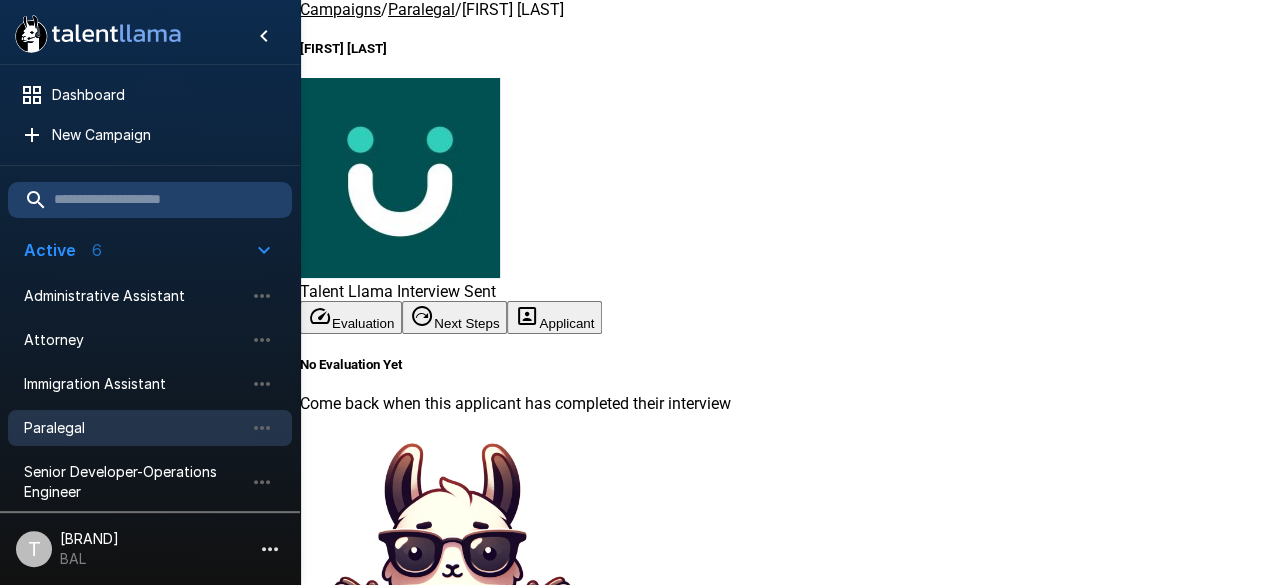 click on "Talent Llama Interview Sent" at bounding box center (398, 291) 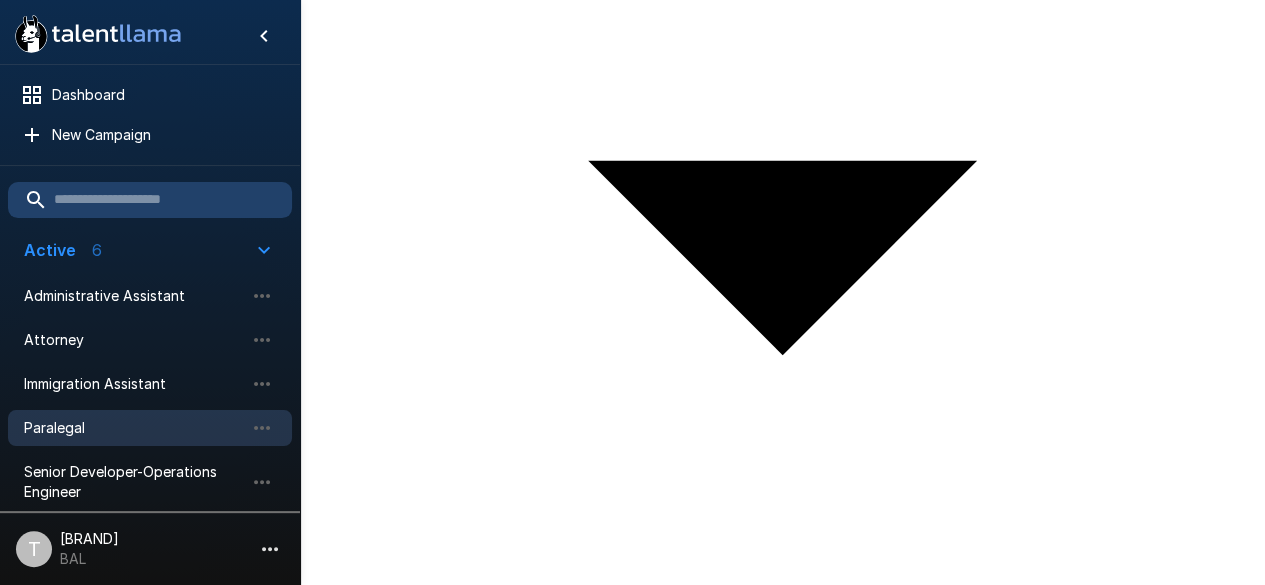 scroll, scrollTop: 633, scrollLeft: 0, axis: vertical 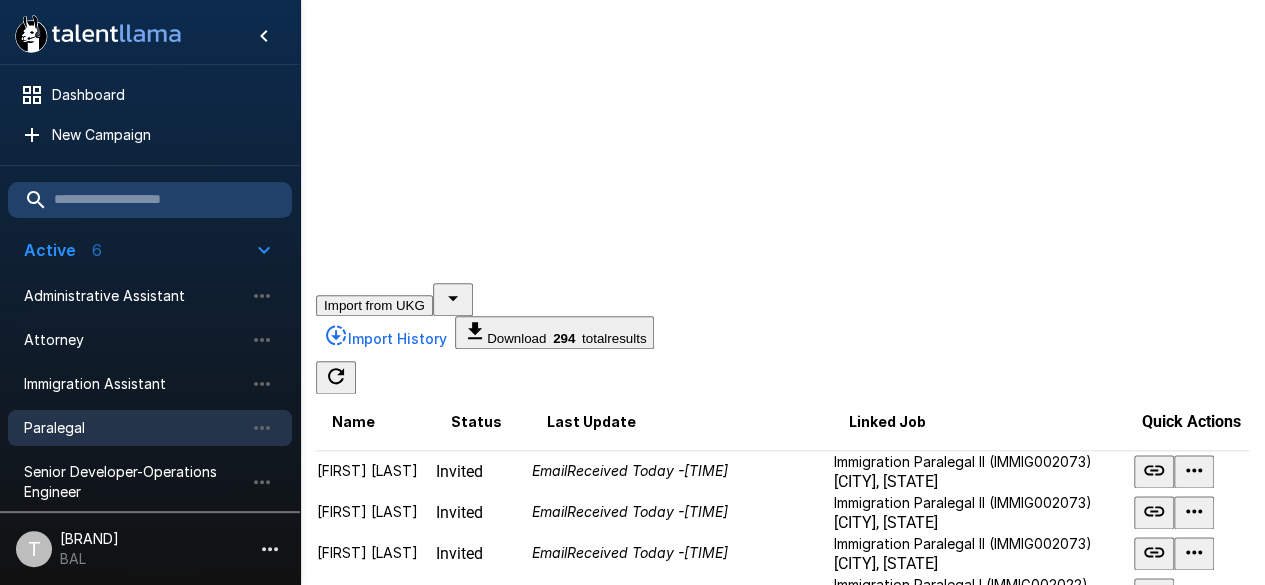 click on "Complete" at bounding box center [469, 799] 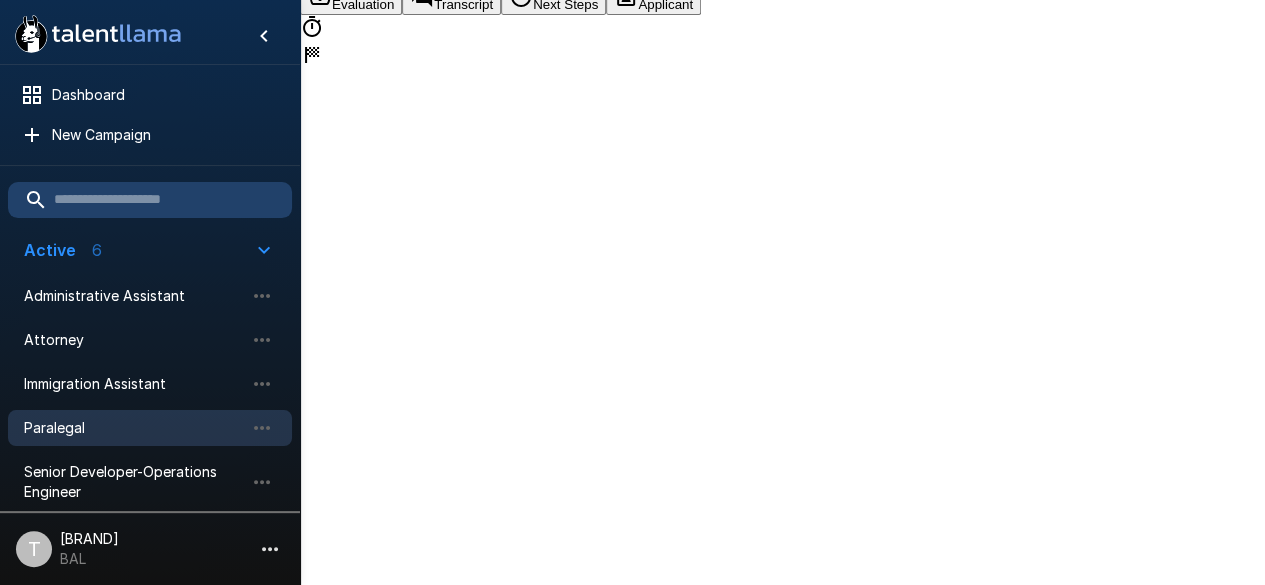 scroll, scrollTop: 0, scrollLeft: 0, axis: both 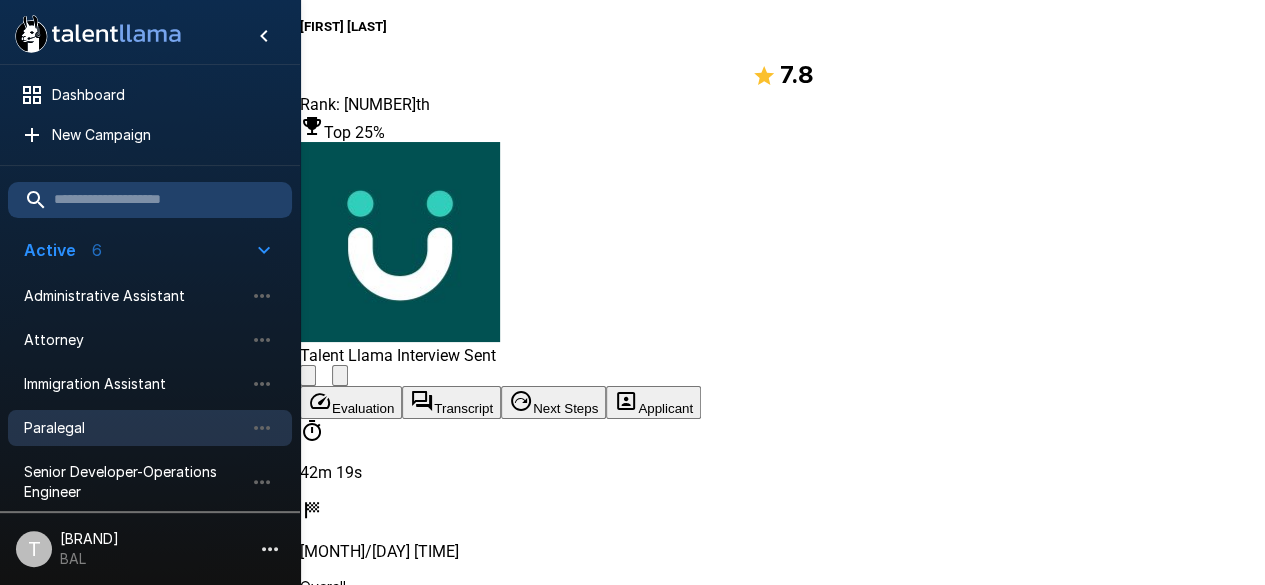 click on "Next Steps" at bounding box center [553, 402] 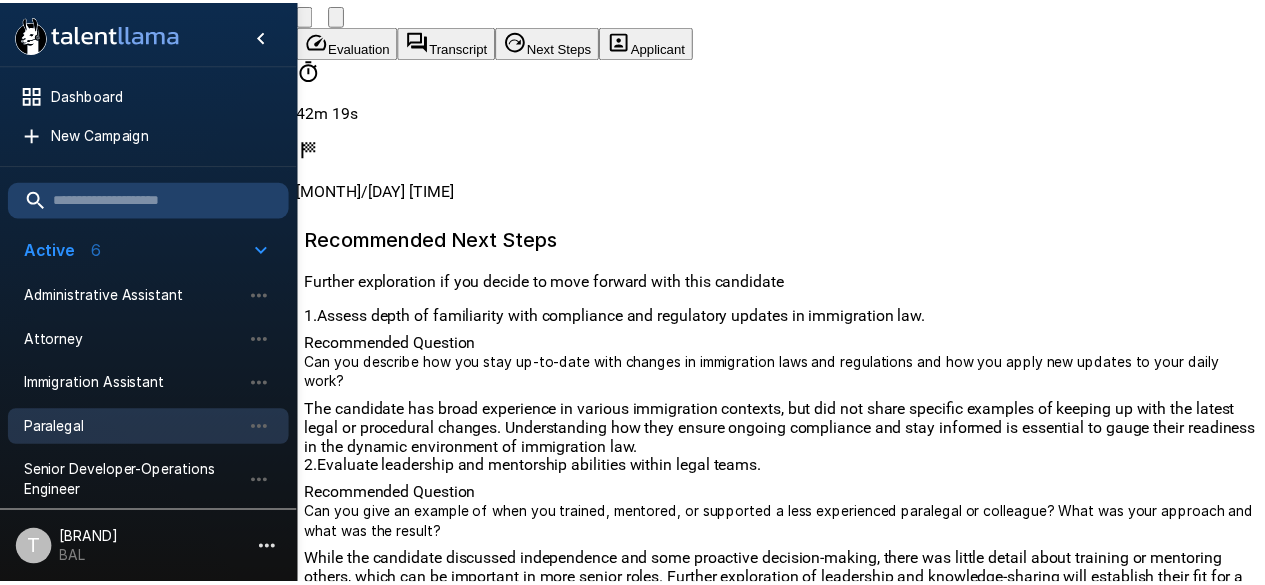 scroll, scrollTop: 712, scrollLeft: 0, axis: vertical 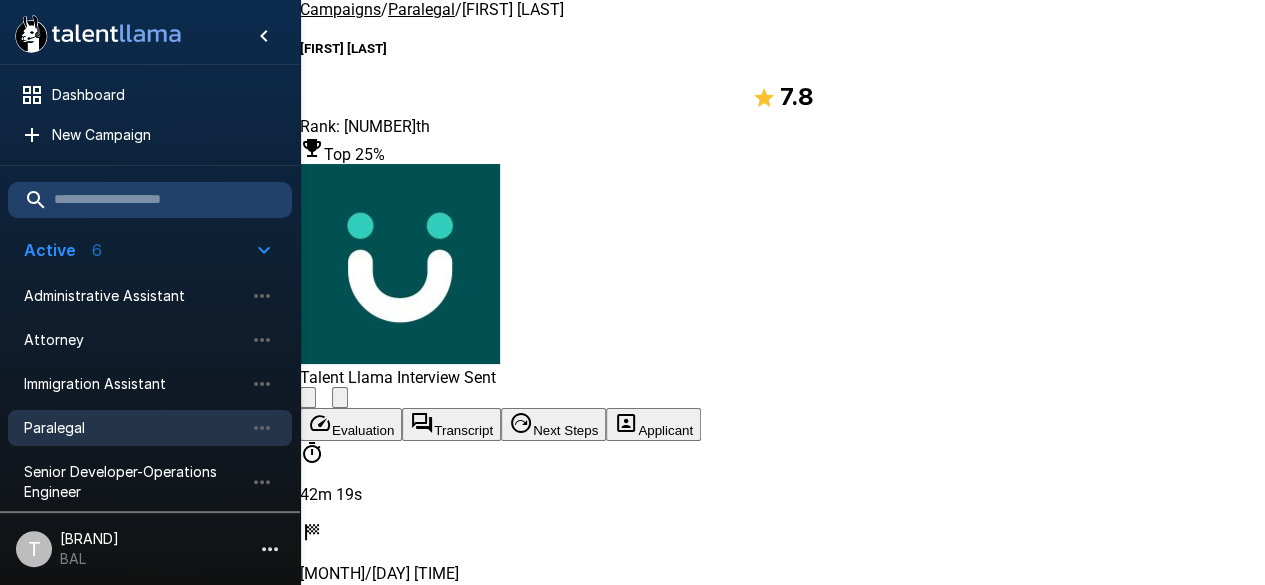 click on "Transcript" at bounding box center [451, 424] 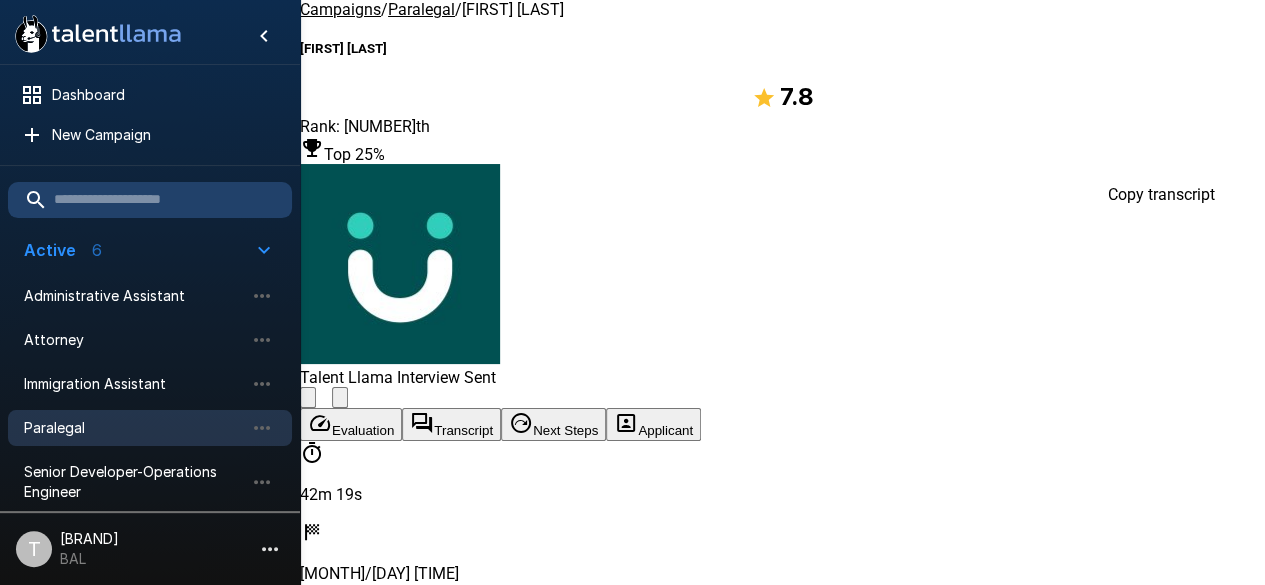 click on "Copy Transcript" at bounding box center (366, 1089) 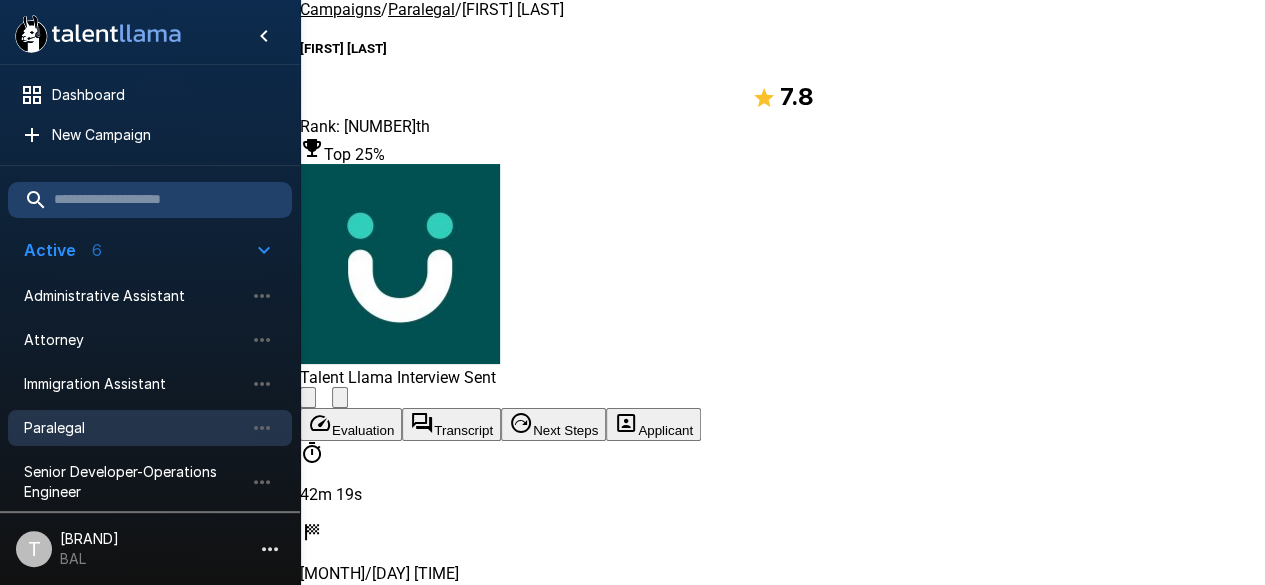 click on "Paralegal" at bounding box center (421, 9) 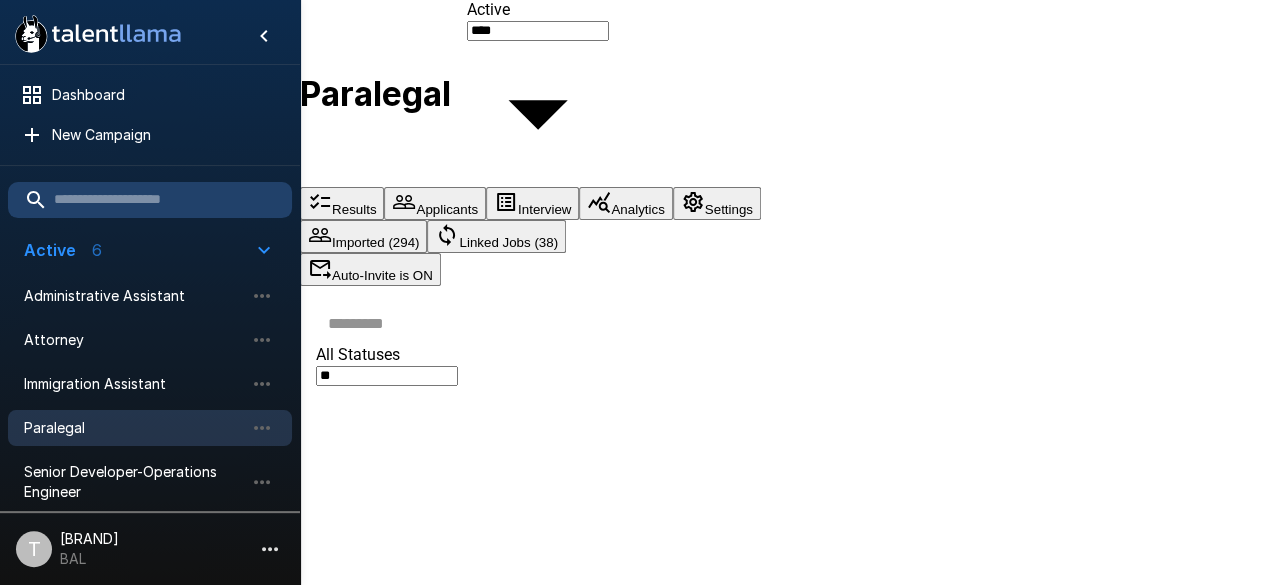 click at bounding box center (794, 323) 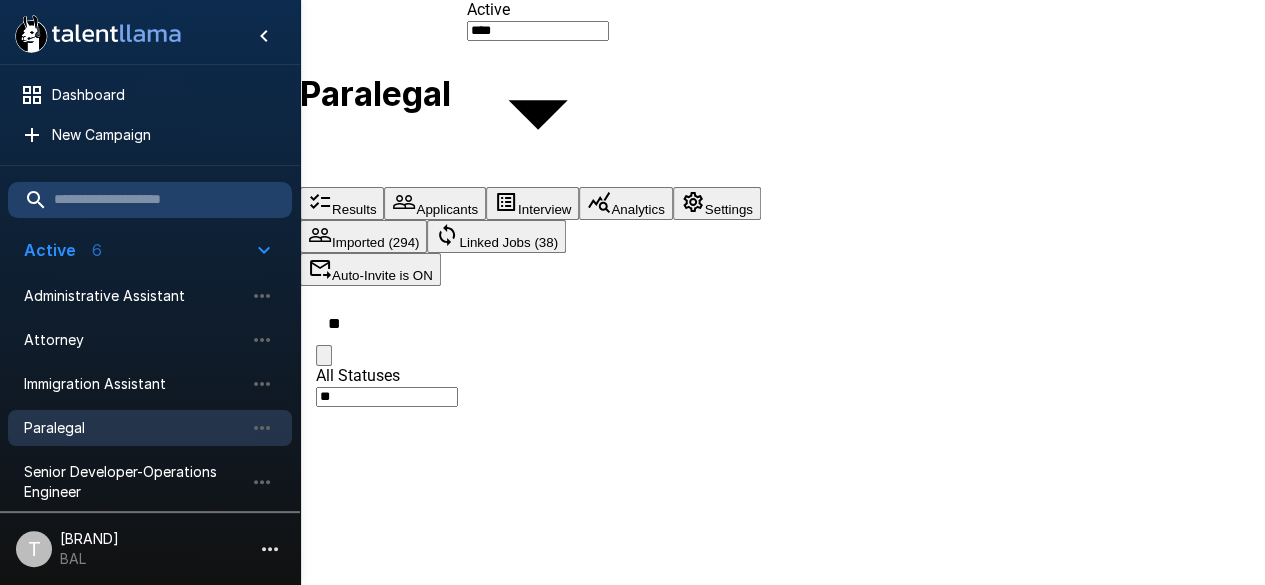 type on "*" 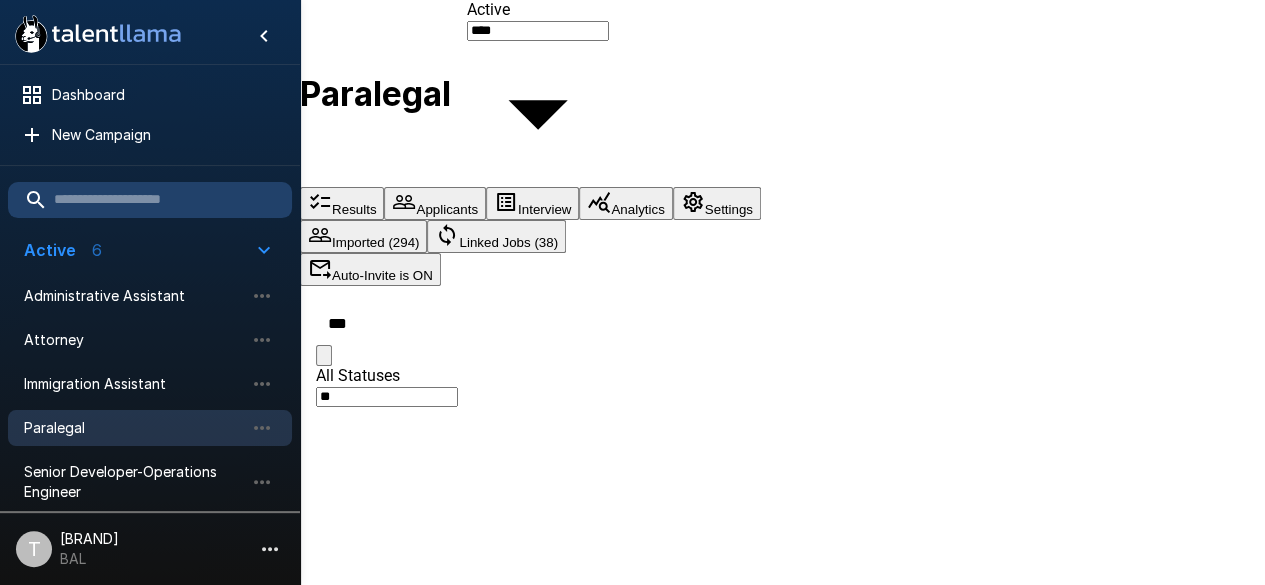 type on "***" 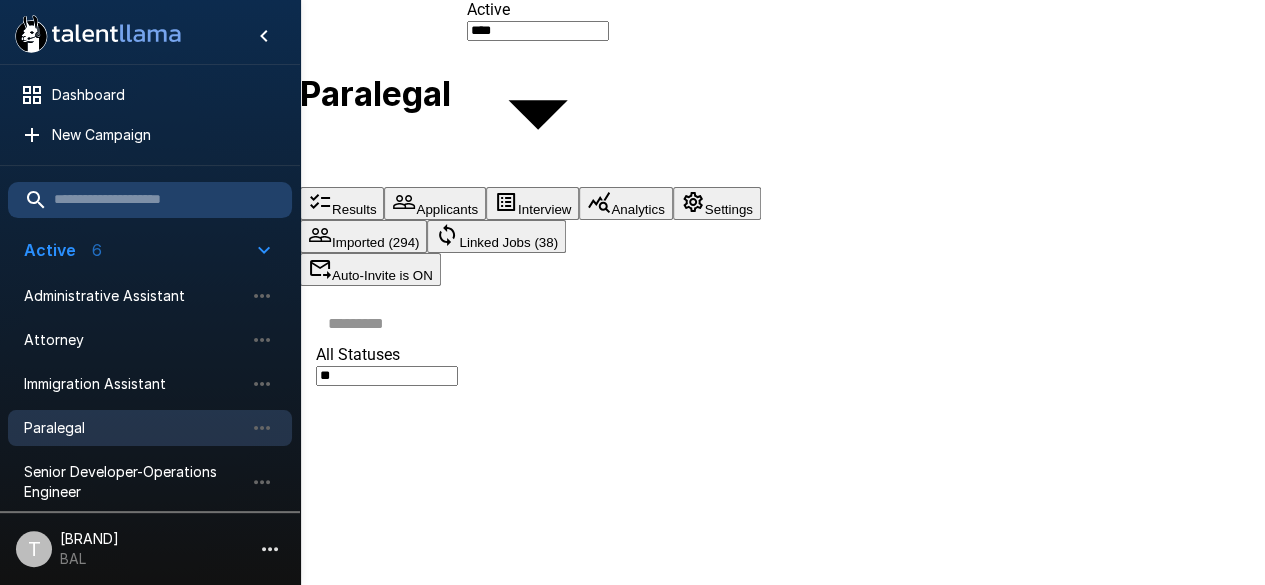 click on ".st0{fill:#FFFFFF;}
.st1{fill:#76a4ed;}" 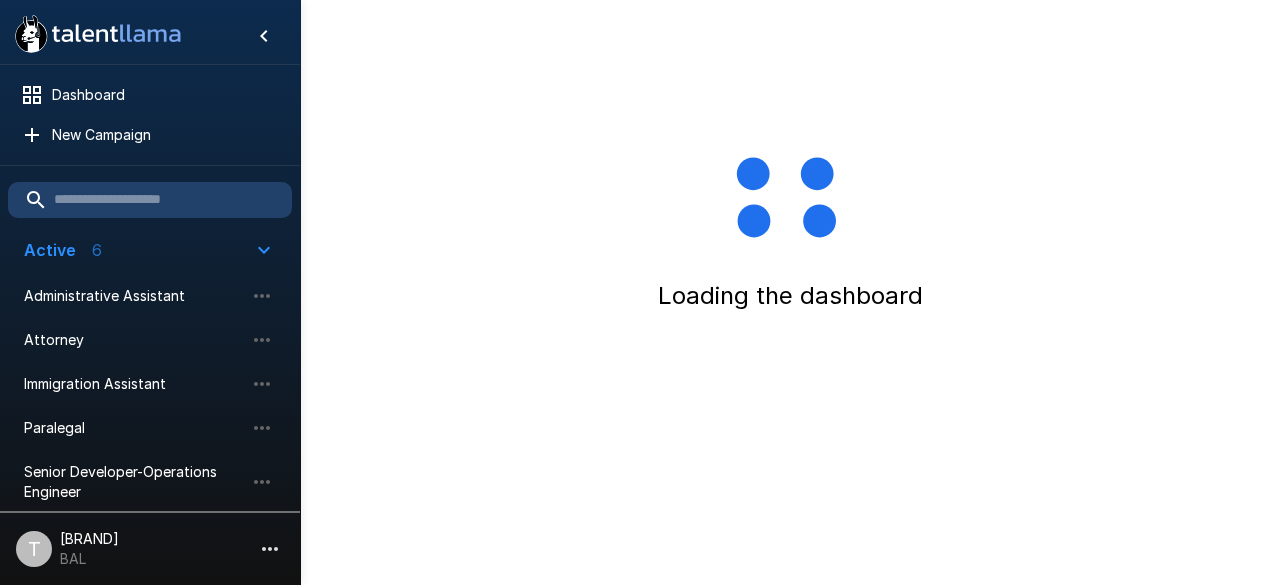 click on ".st0{fill:#FFFFFF;}
.st1{fill:#76a4ed;}" 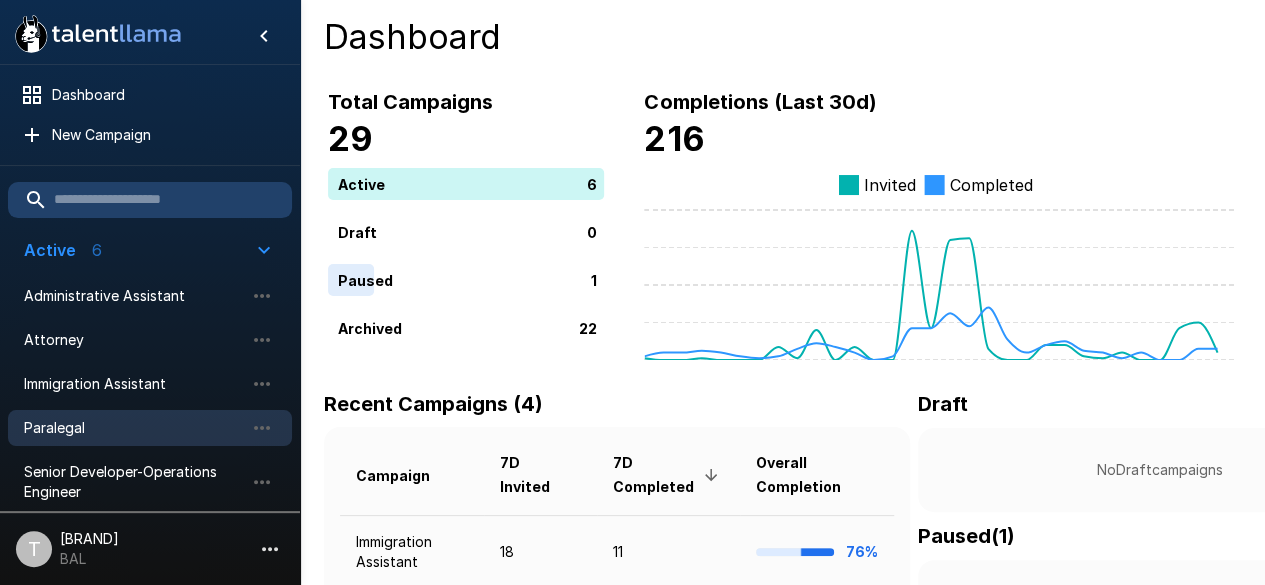 click on "Paralegal" at bounding box center (150, 428) 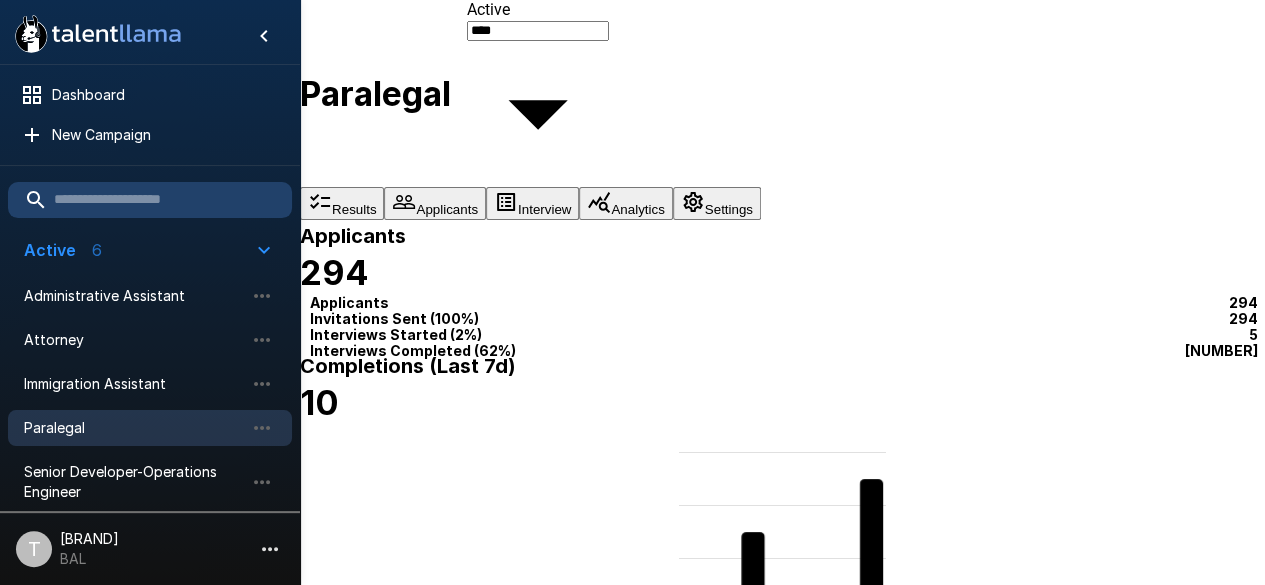 click at bounding box center [794, 2046] 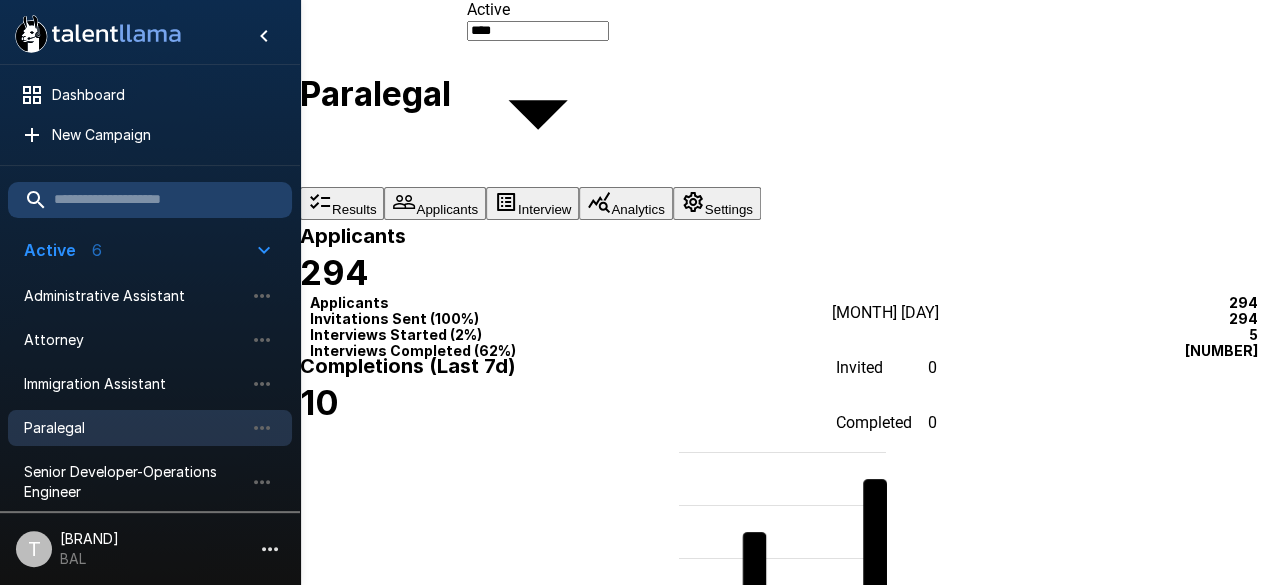 type on "*" 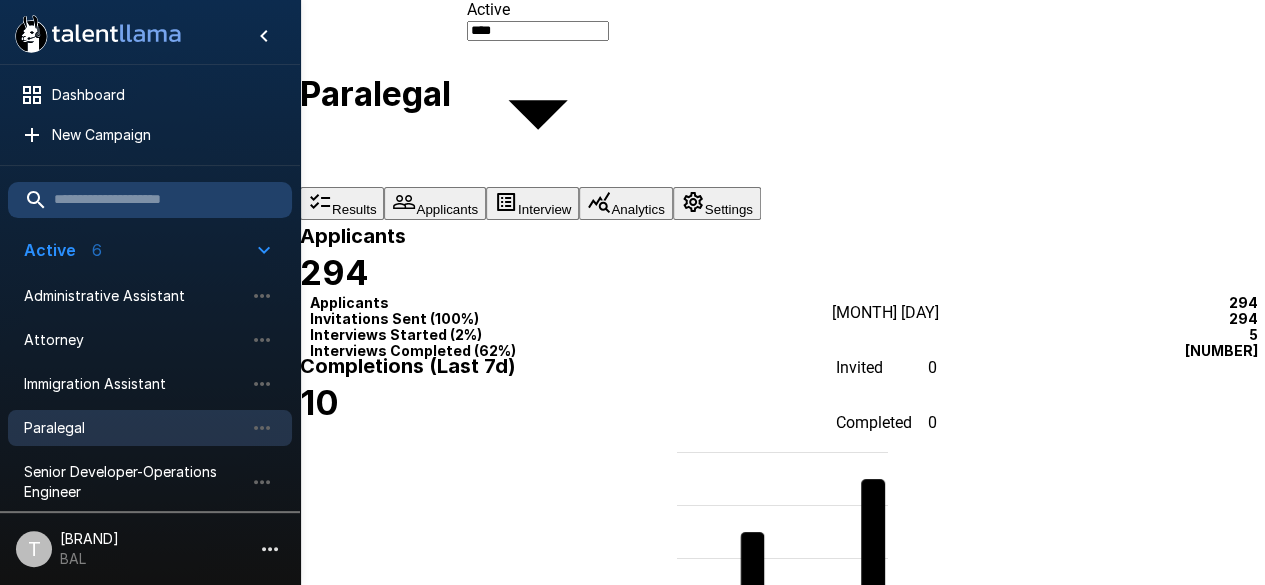 type on "*" 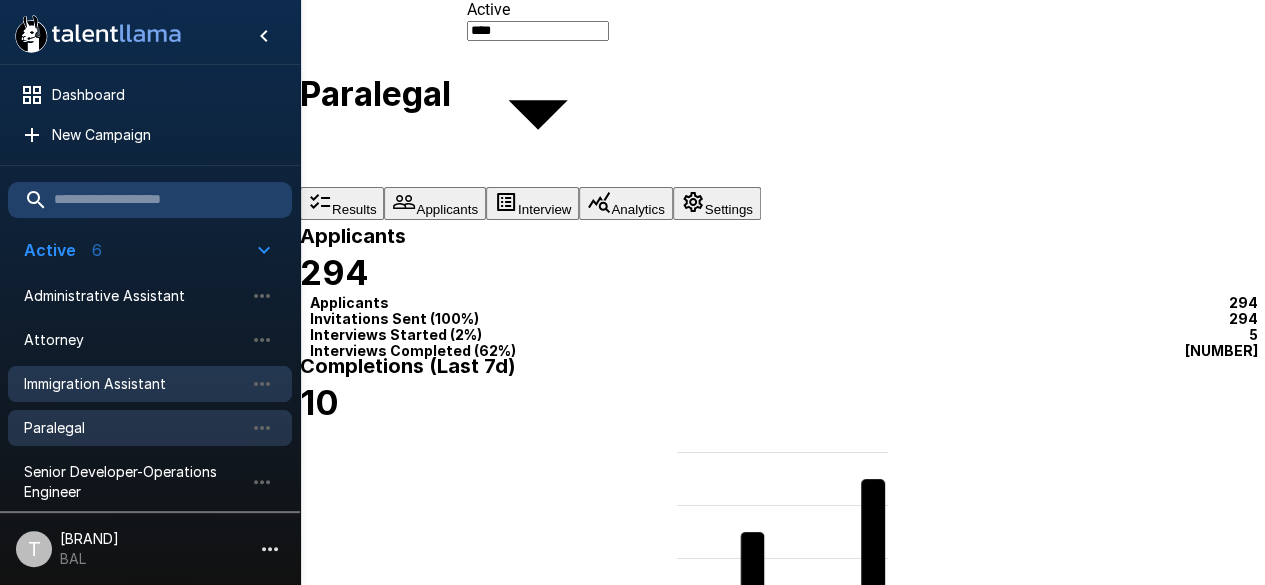 click on "Immigration Assistant" at bounding box center (134, 384) 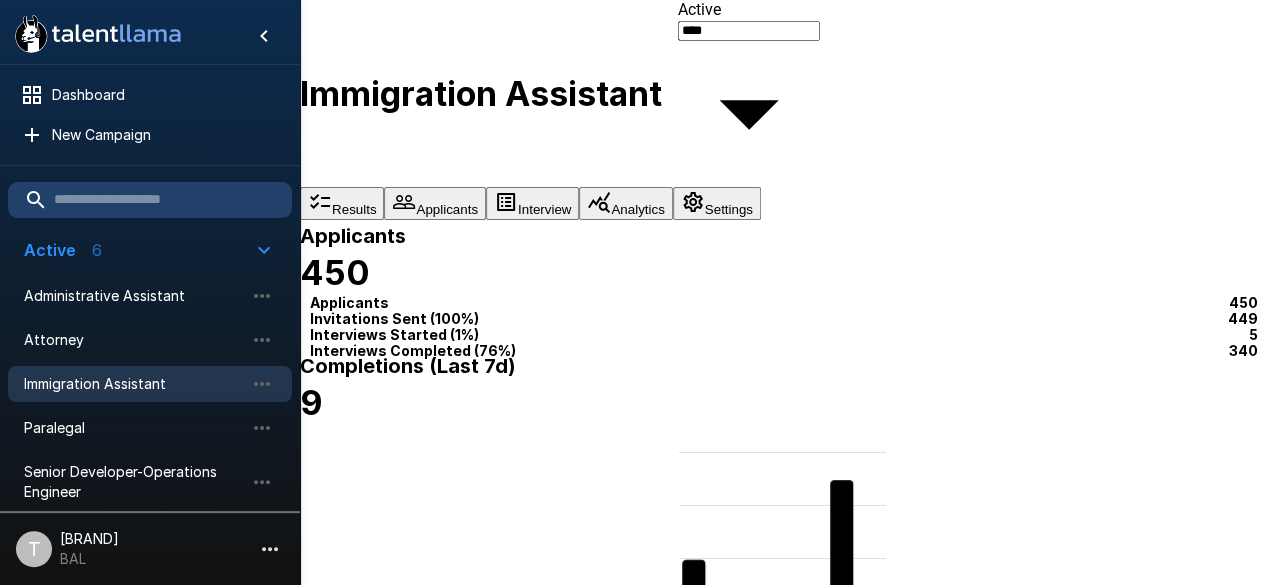 click at bounding box center [794, 2046] 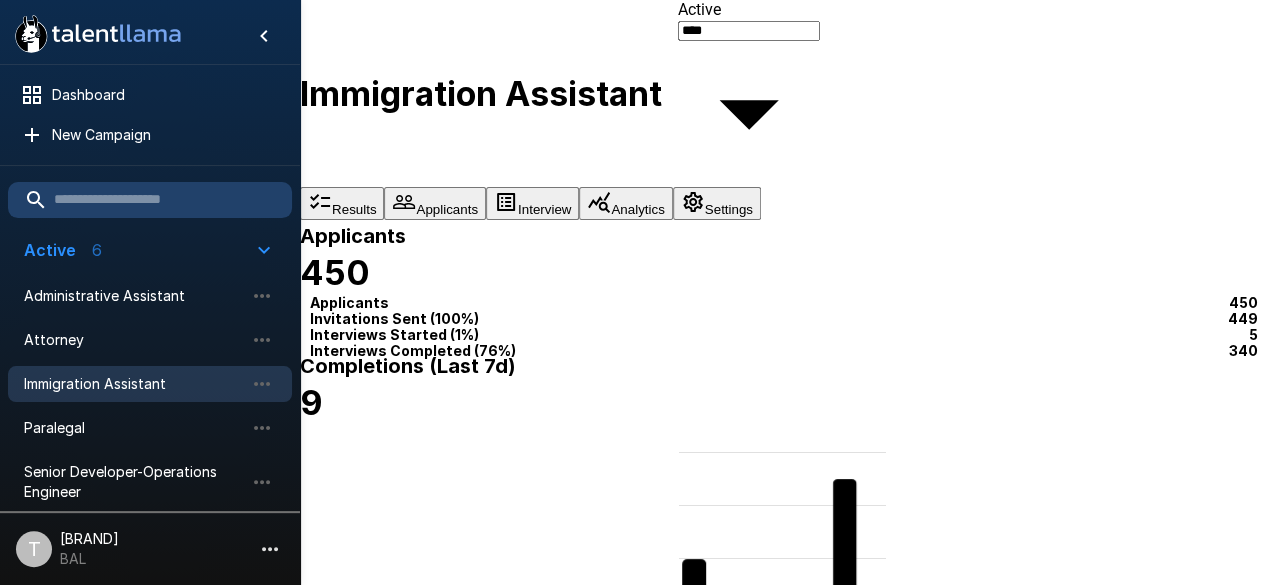 type on "*" 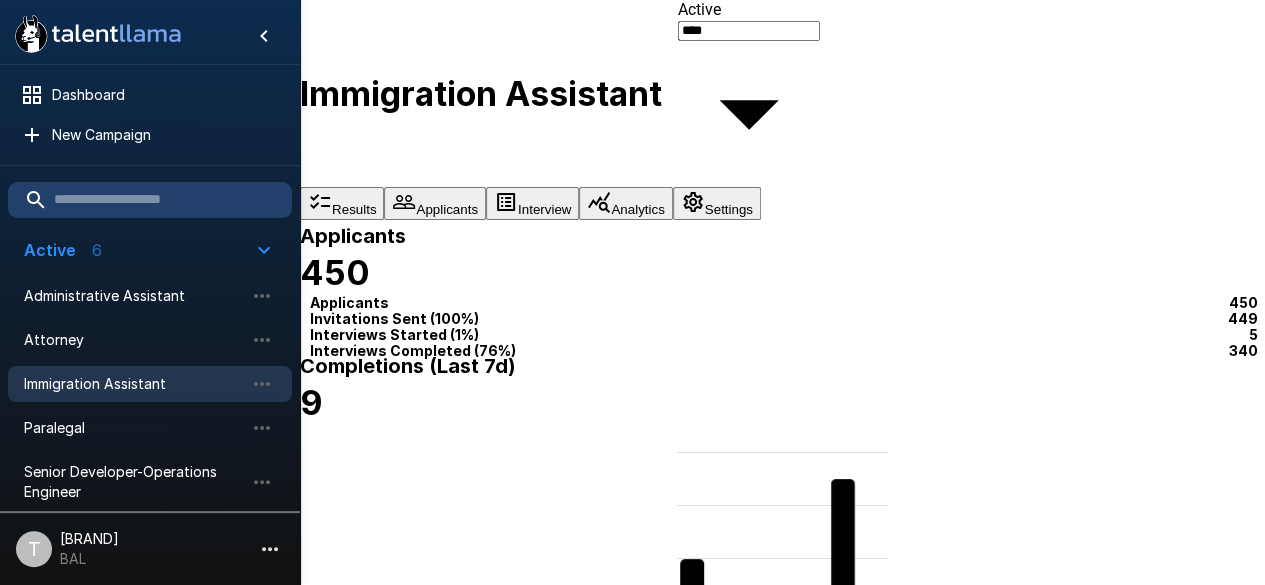 type on "*" 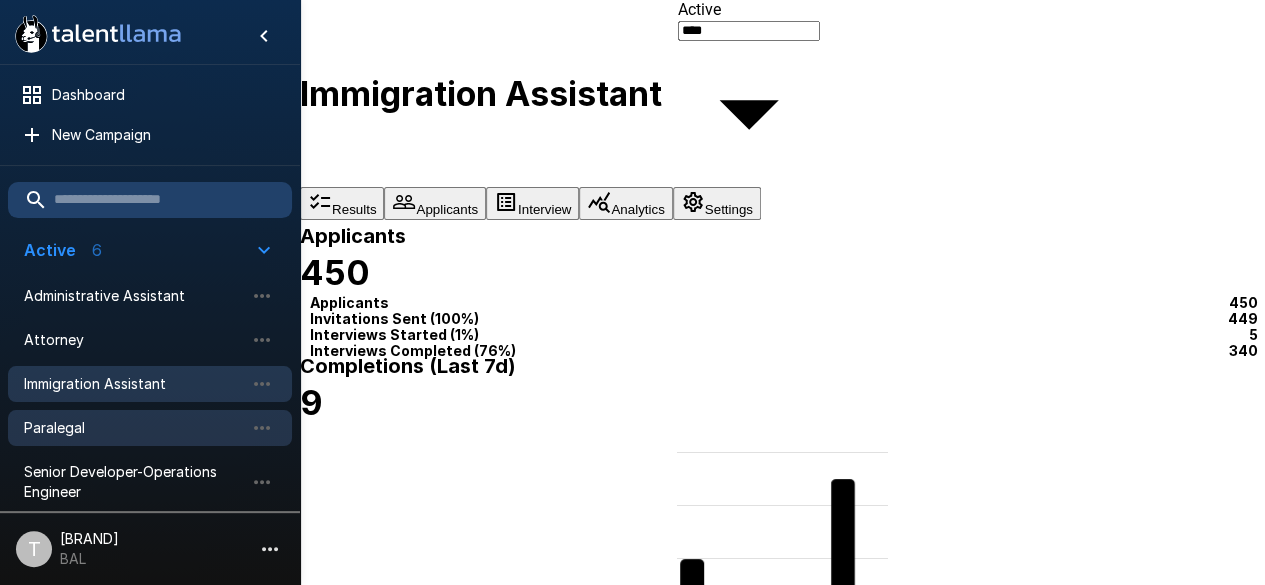 click on "Paralegal" at bounding box center [134, 428] 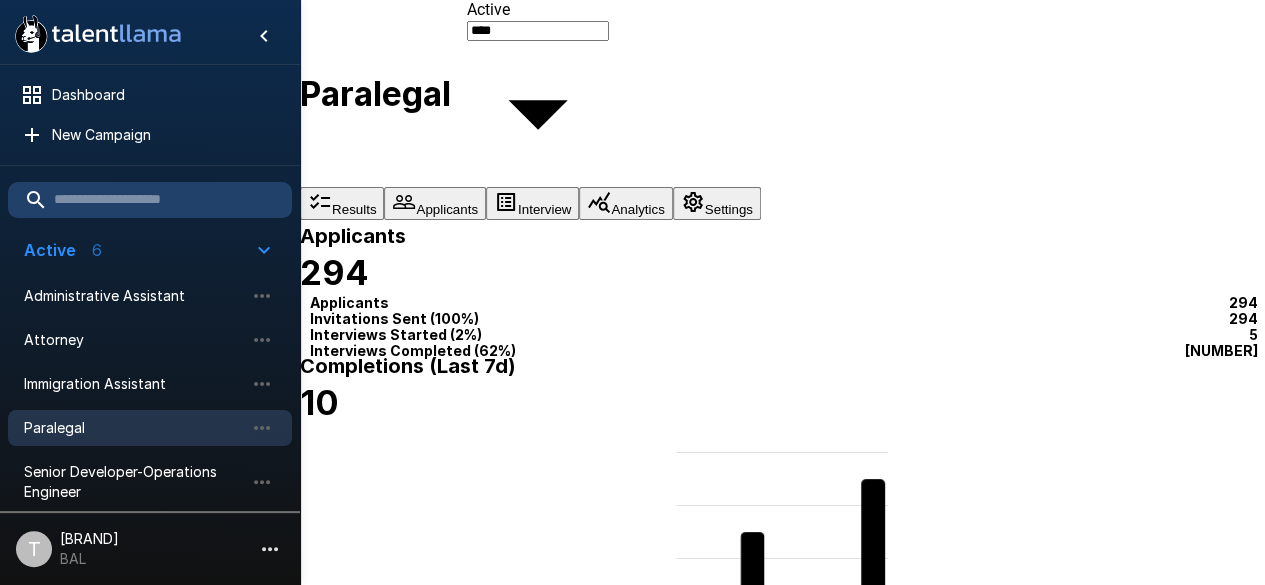 click on "Applicants" at bounding box center [435, 203] 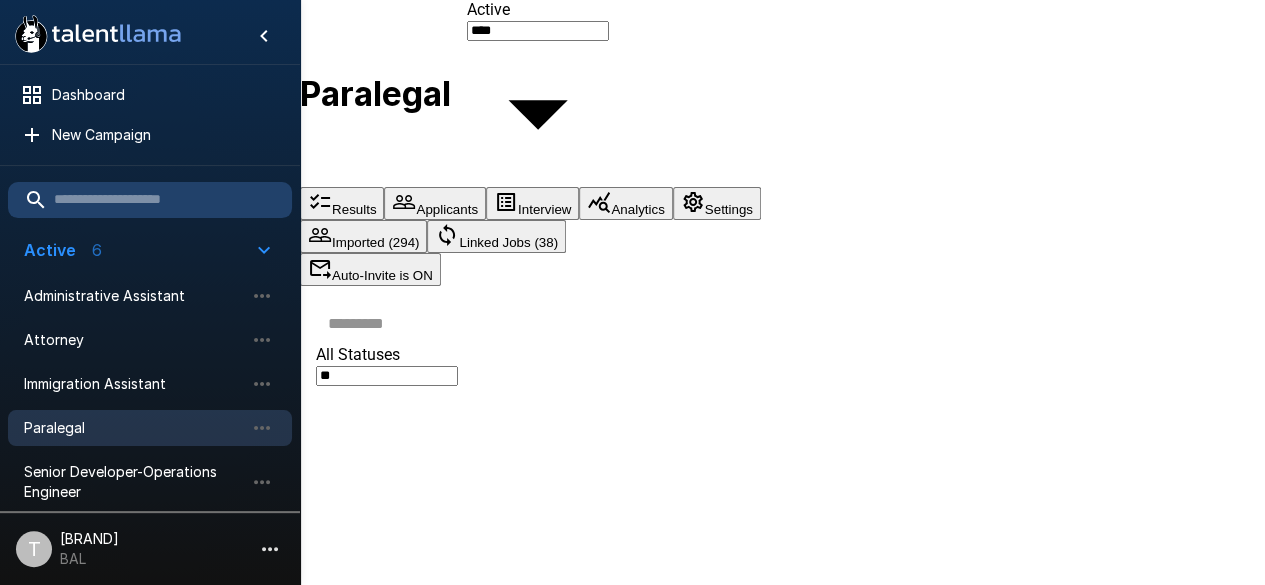 click on "Applicants" at bounding box center (435, 203) 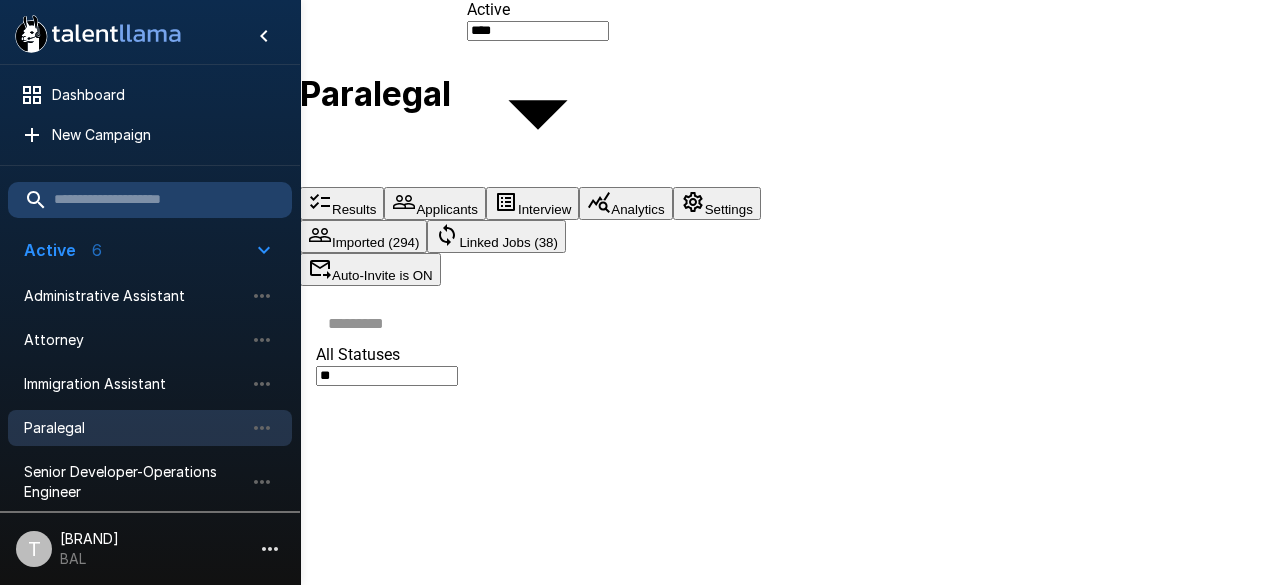 type on "******" 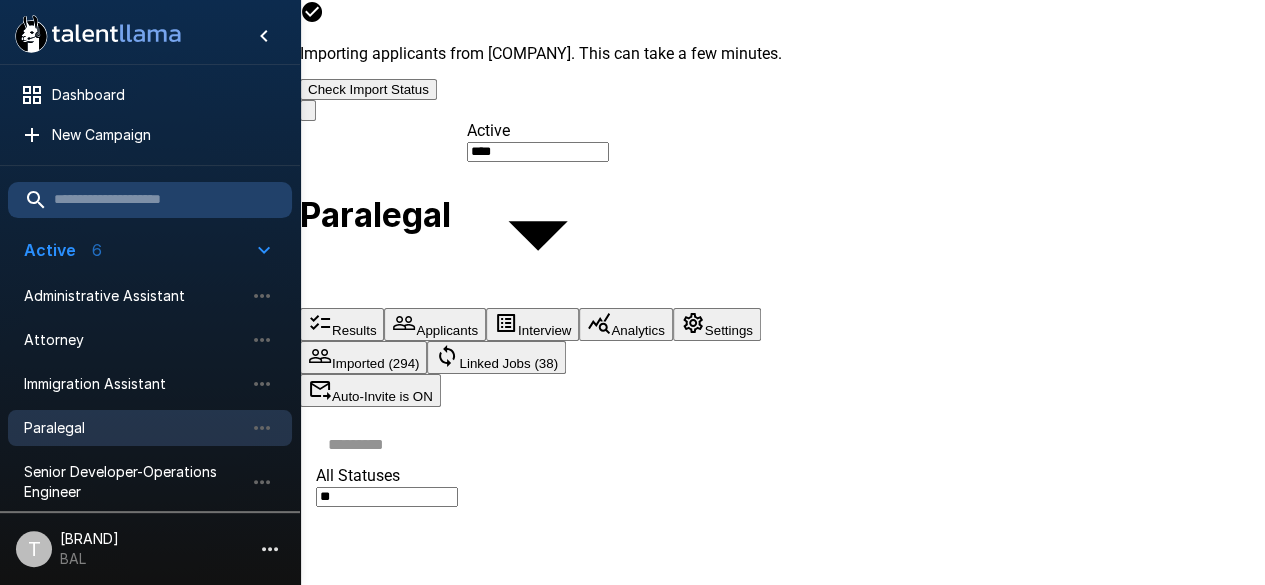 click on "All Statuses **" at bounding box center (782, 933) 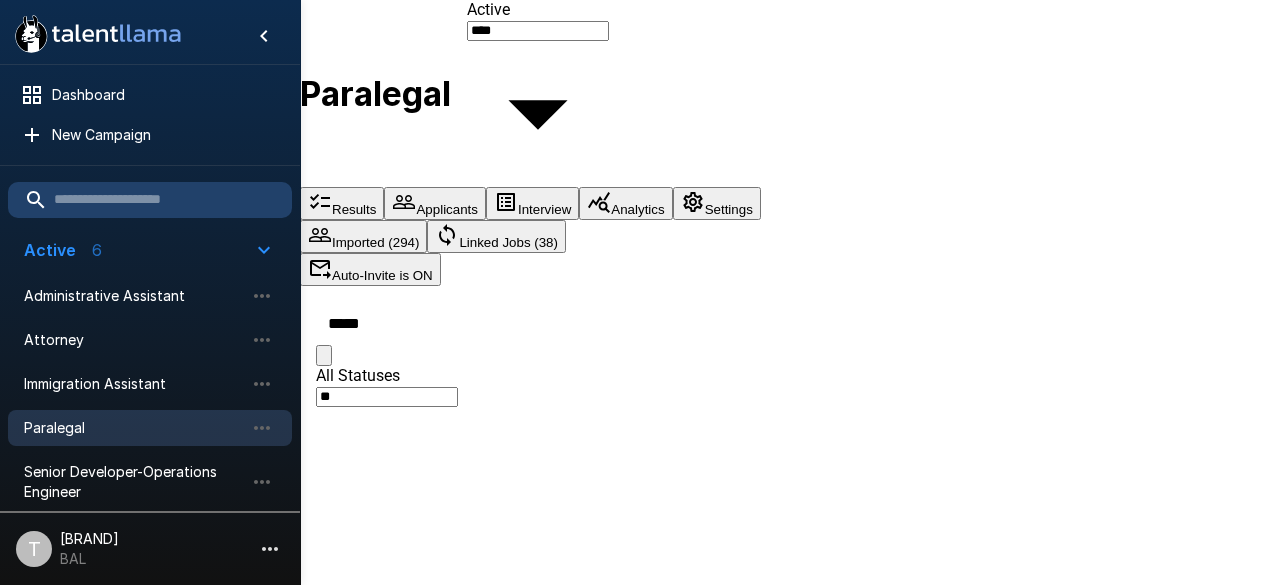 type on "*****" 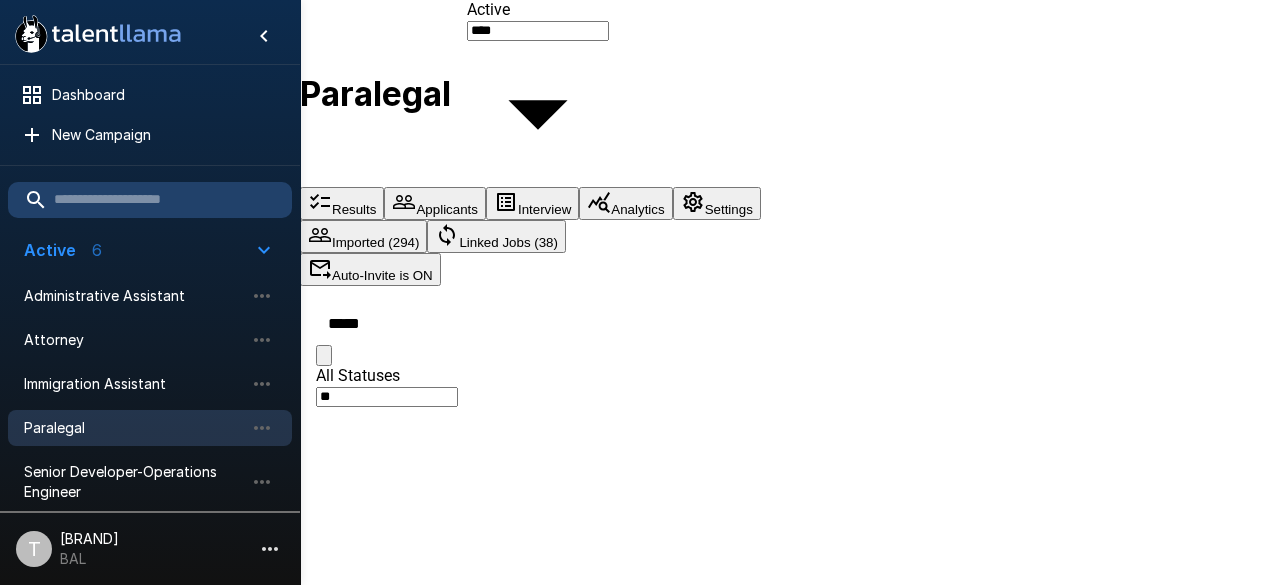 click 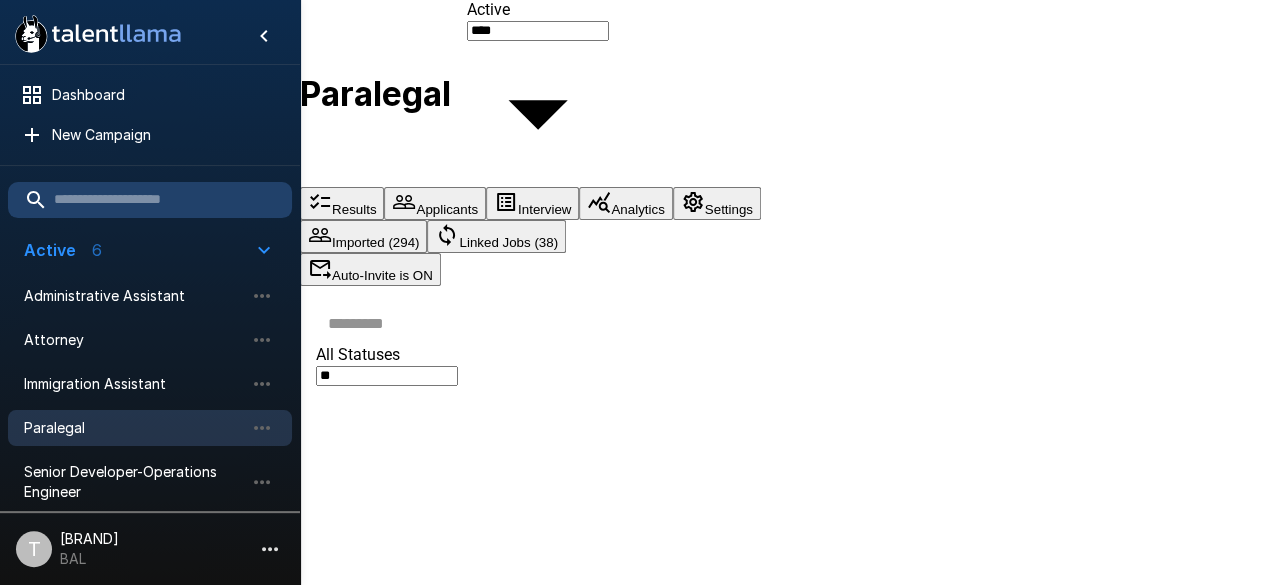 click at bounding box center [794, 323] 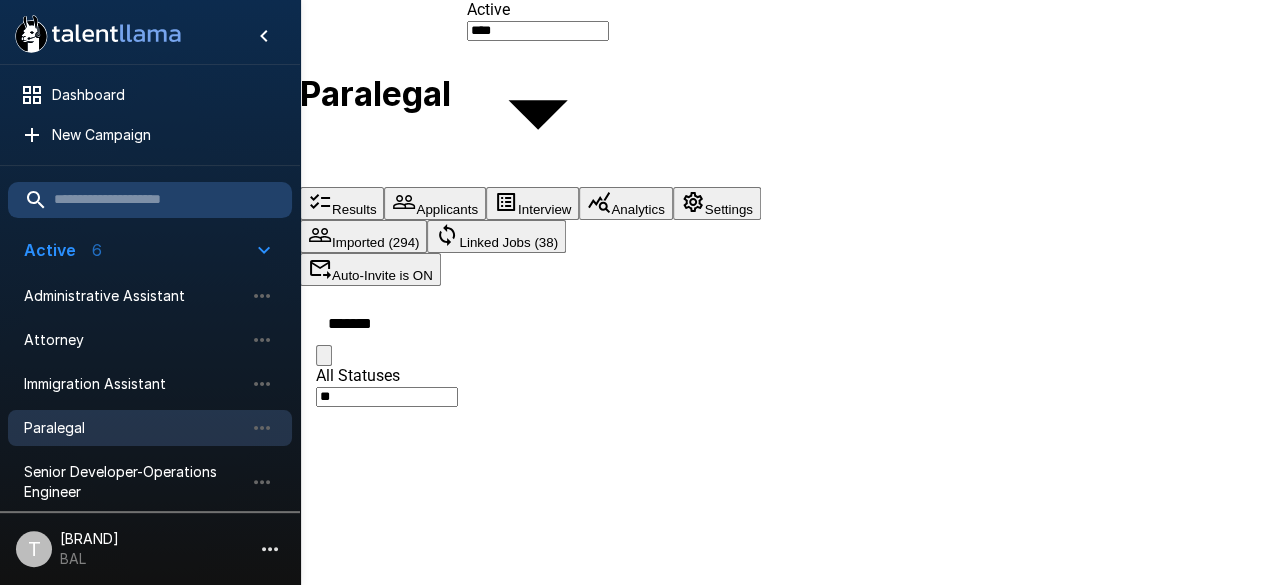 type on "*******" 